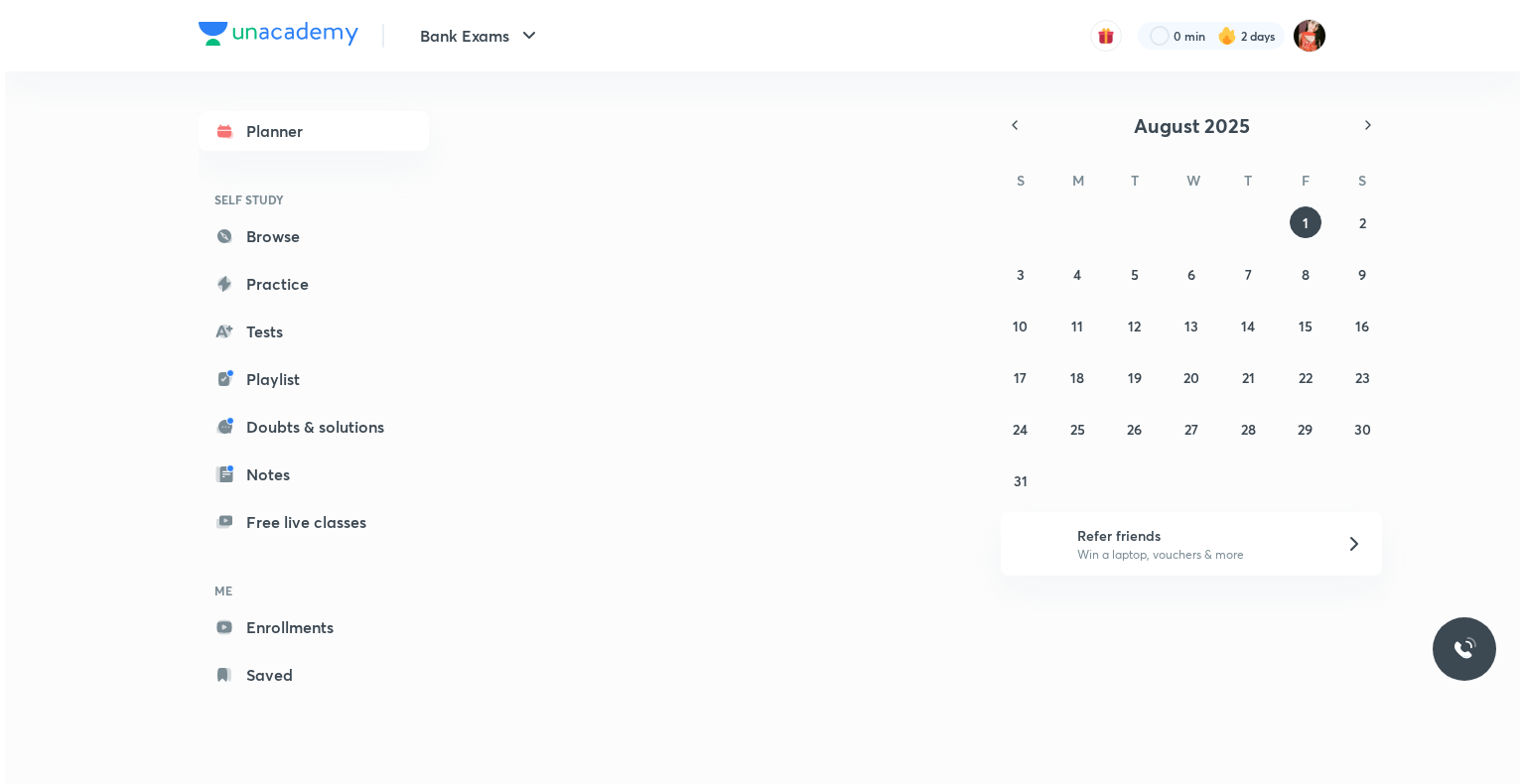scroll, scrollTop: 0, scrollLeft: 0, axis: both 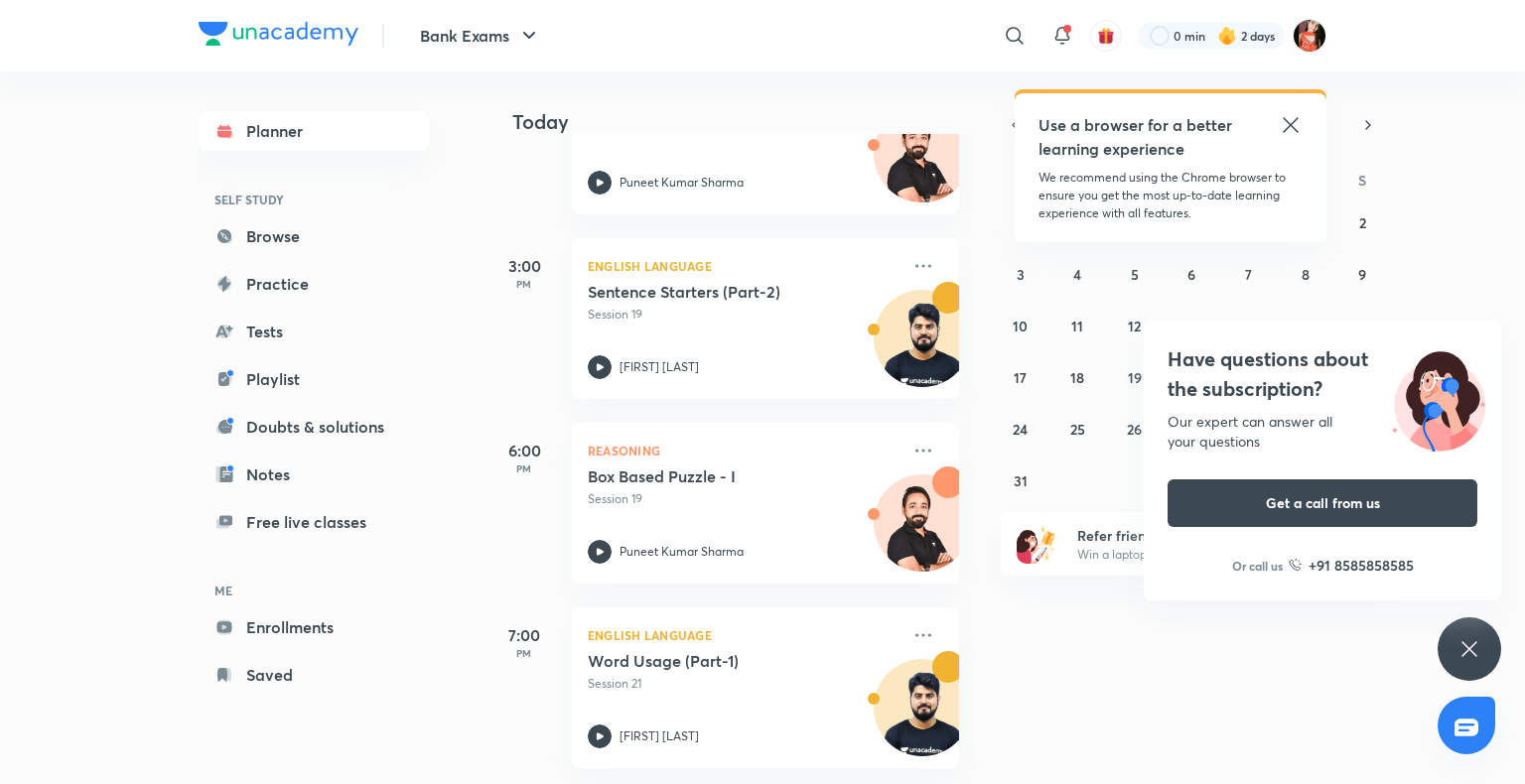 click on "Today Good morning, Minakshi You have 7 events today Give us your feedback on learning with Unacademy Your word will help make Unacademy better 12:30 AM Test Free Test on Mix Series 10 min • 20 questions 8:00 AM Test Test- 1st August, 2025 10 min • 10 questions 11:30 AM Awareness Fiscal Policy Part-3 Session 28 Abhijeet Mishra 1:00 PM Reasoning Seating & Puzzle - VI Session 25 Puneet Kumar Sharma 3:00 PM English Language Sentence Starters (Part-2) Session 19 Vishal Parihar 6:00 PM Reasoning Box Based Puzzle - I Session 19 Puneet Kumar Sharma 7:00 PM English Language Word Usage (Part-1) Session 21 Vishal Parihar" at bounding box center (1003, 428) 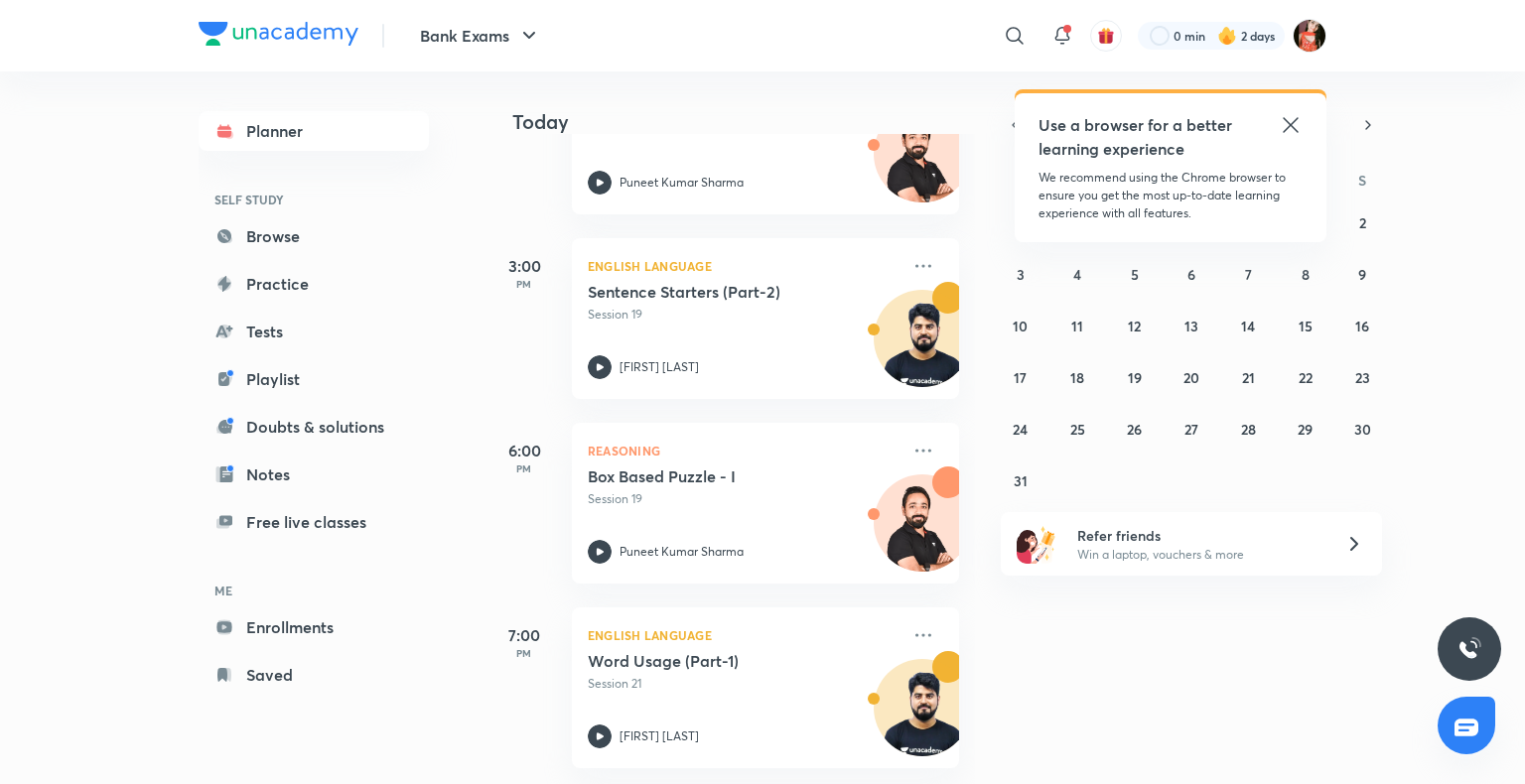 click on "Today Good morning, Minakshi You have 7 events today Give us your feedback on learning with Unacademy Your word will help make Unacademy better 12:30 AM Test Free Test on Mix Series 10 min • 20 questions 8:00 AM Test Test- 1st August, 2025 10 min • 10 questions 11:30 AM Awareness Fiscal Policy Part-3 Session 28 Abhijeet Mishra 1:00 PM Reasoning Seating & Puzzle - VI Session 25 Puneet Kumar Sharma 3:00 PM English Language Sentence Starters (Part-2) Session 19 Vishal Parihar 6:00 PM Reasoning Box Based Puzzle - I Session 19 Puneet Kumar Sharma 7:00 PM English Language Word Usage (Part-1) Session 21 Vishal Parihar" at bounding box center (1003, 428) 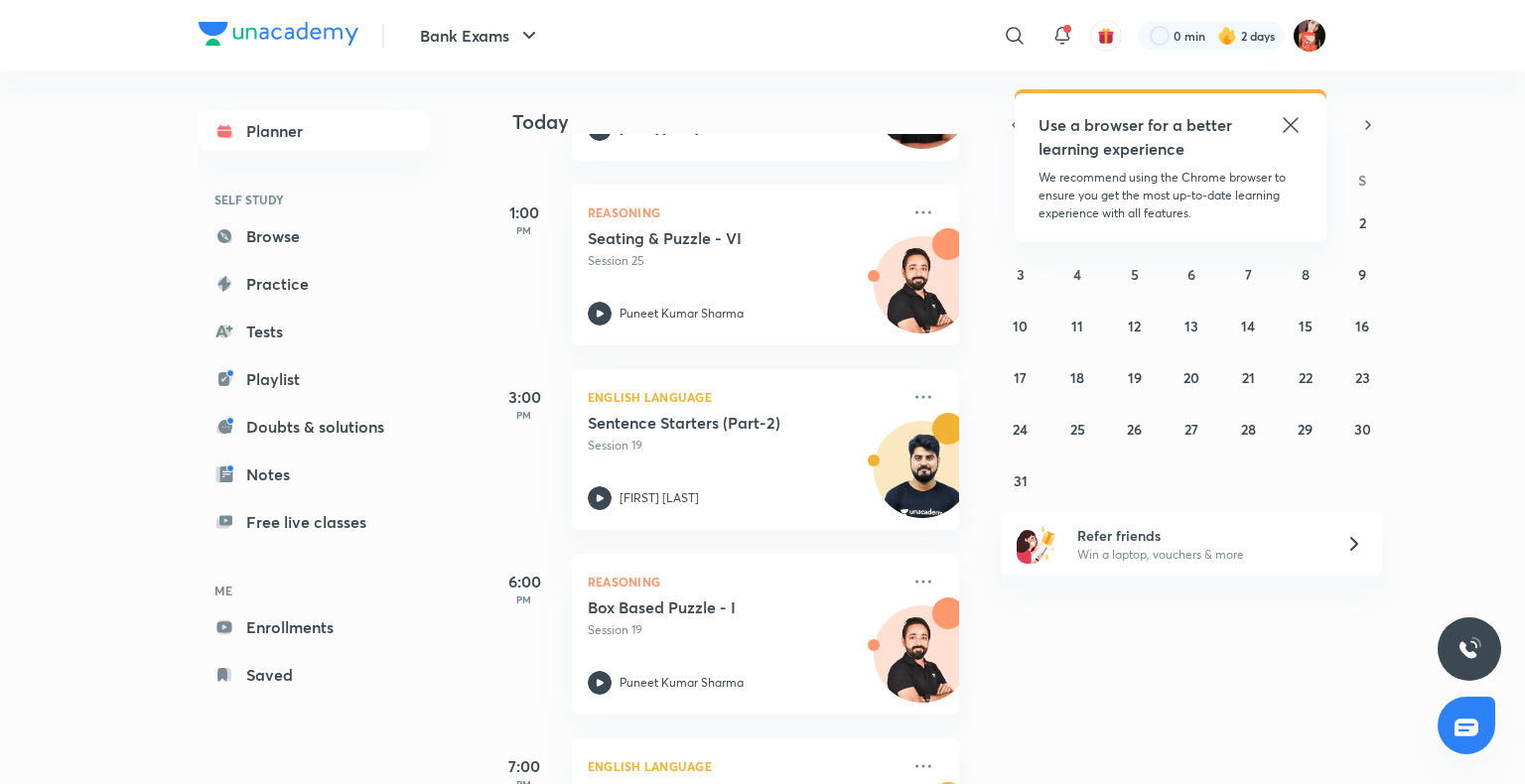 scroll, scrollTop: 841, scrollLeft: 0, axis: vertical 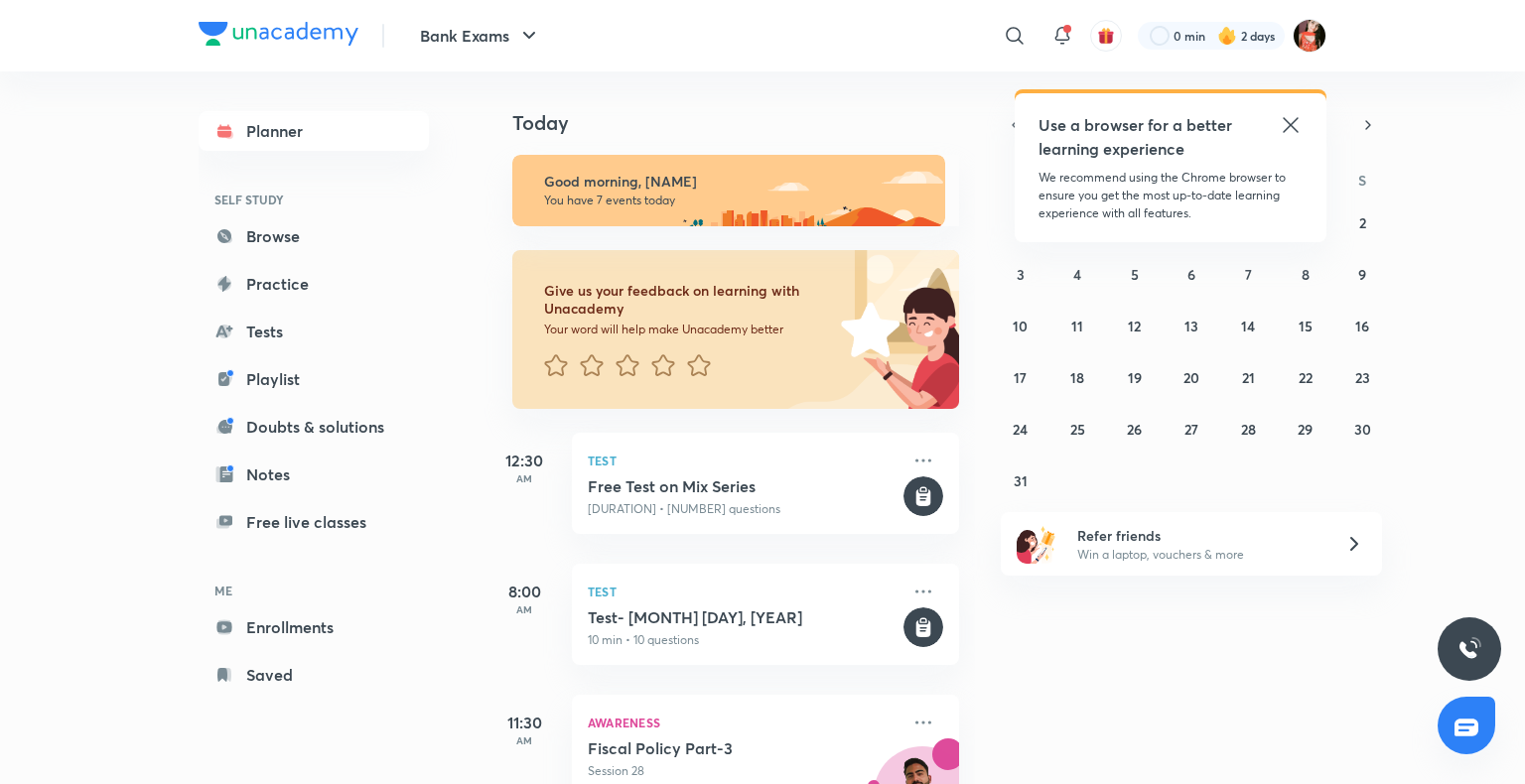 click 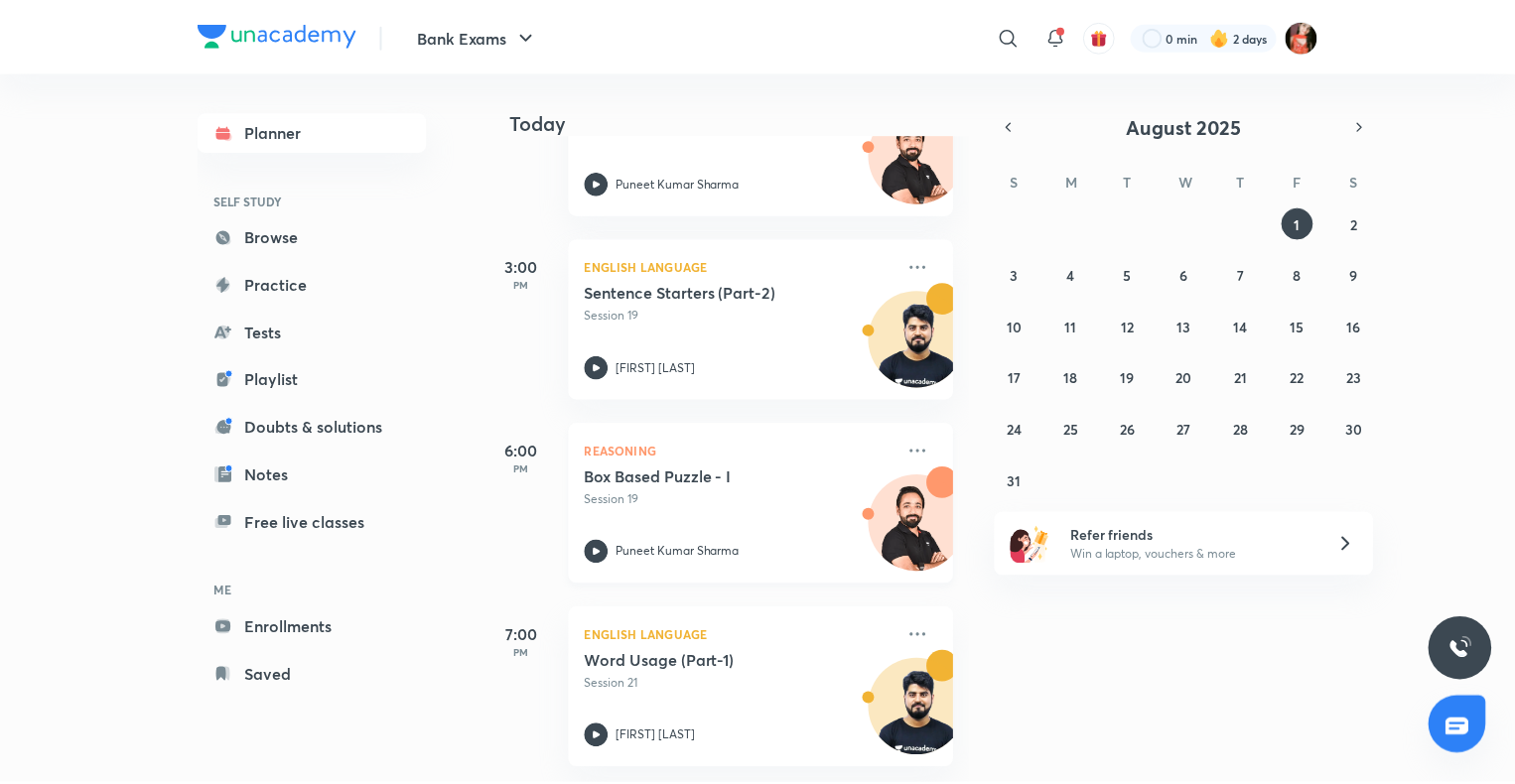 scroll, scrollTop: 0, scrollLeft: 0, axis: both 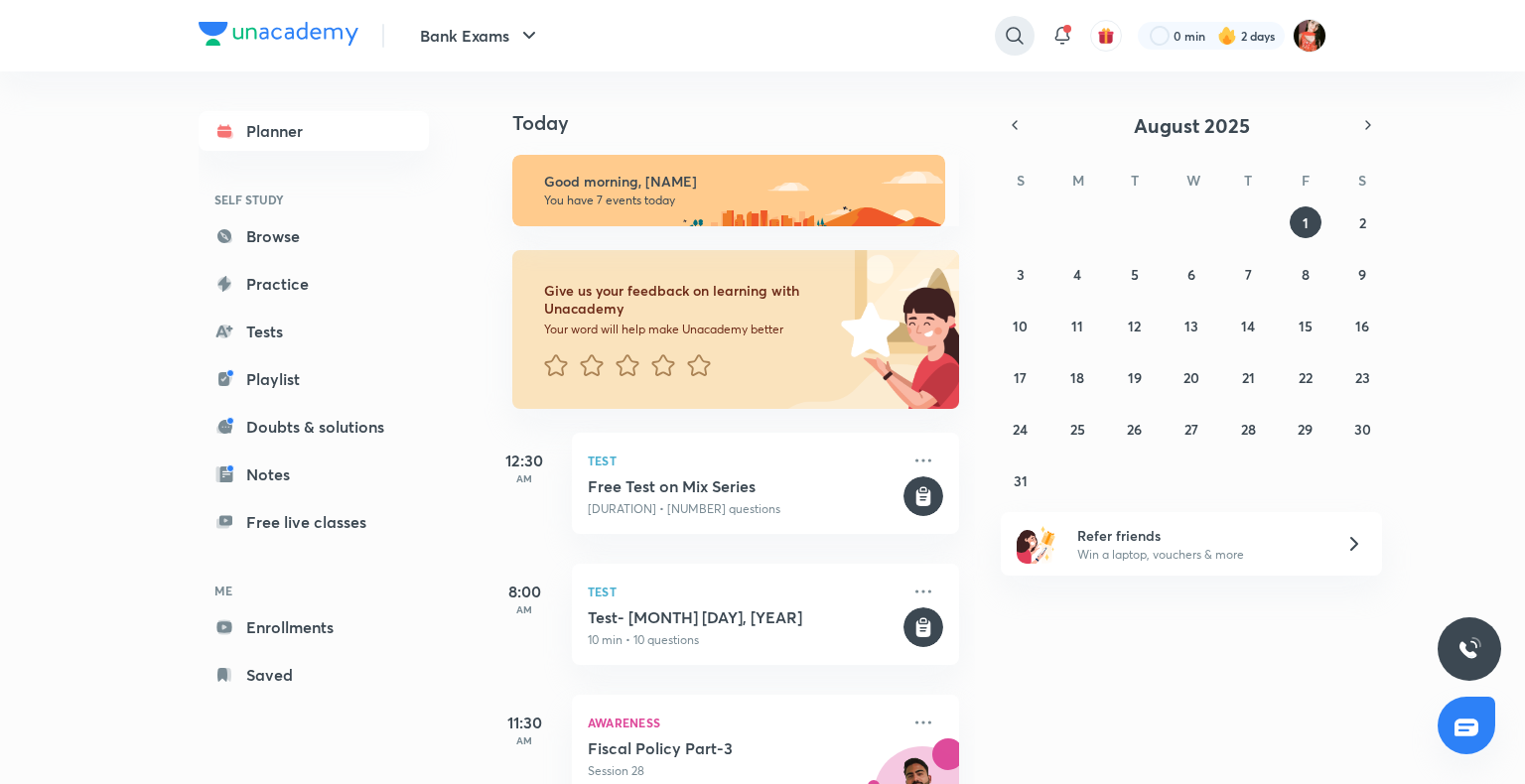 click at bounding box center (1015, 36) 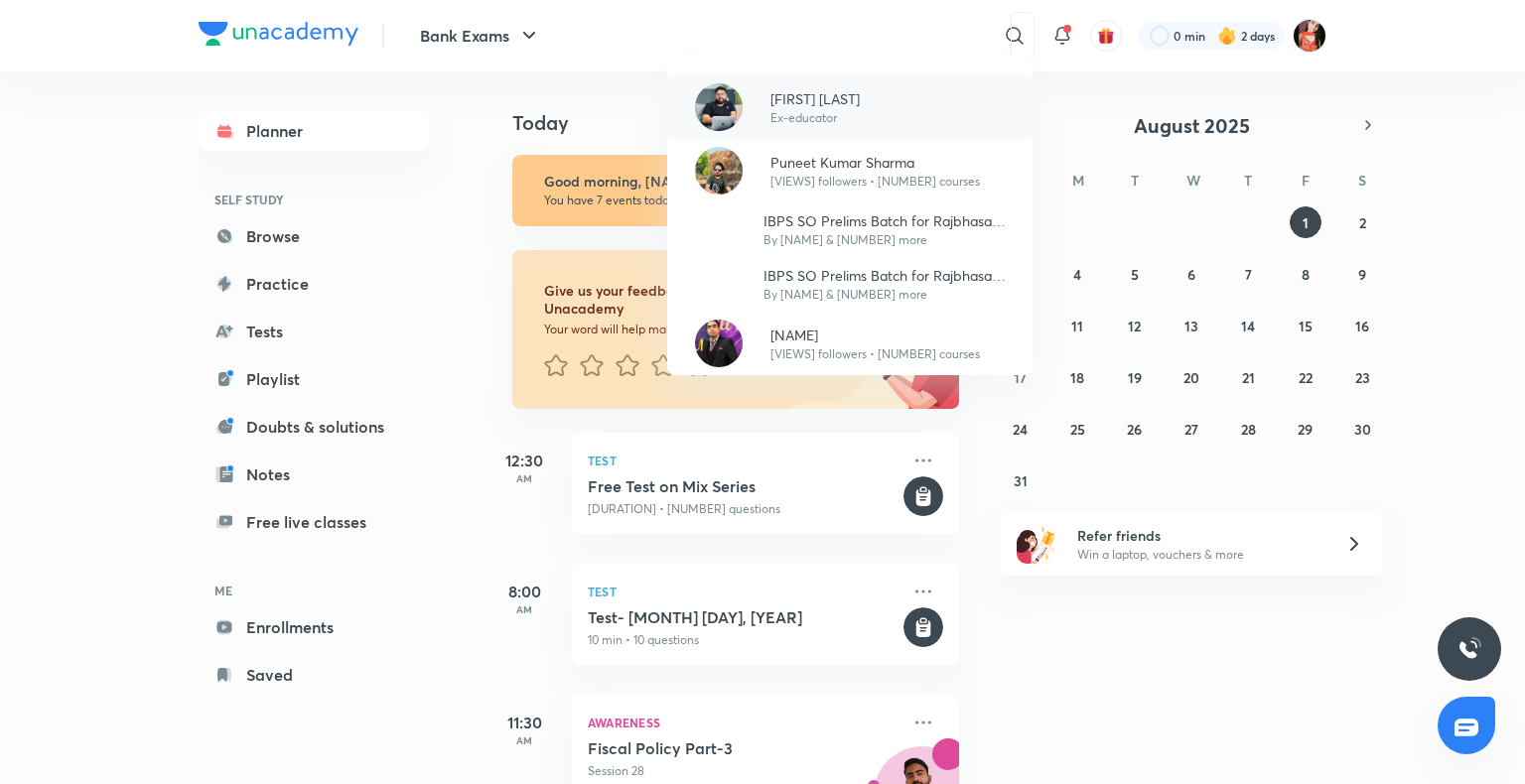 click on "[NAME] Ex-educator" at bounding box center (850, 107) 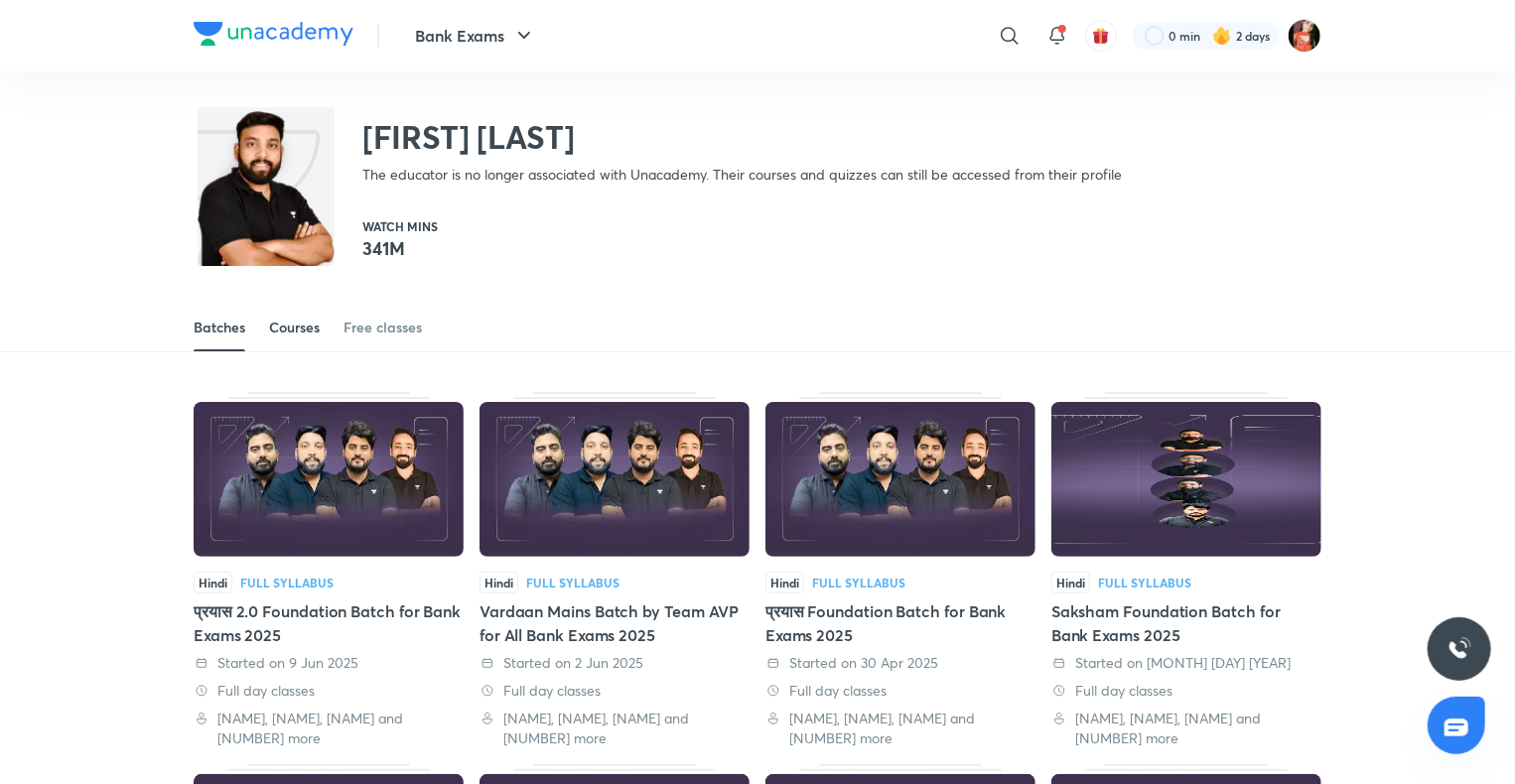 click on "Courses" at bounding box center (294, 327) 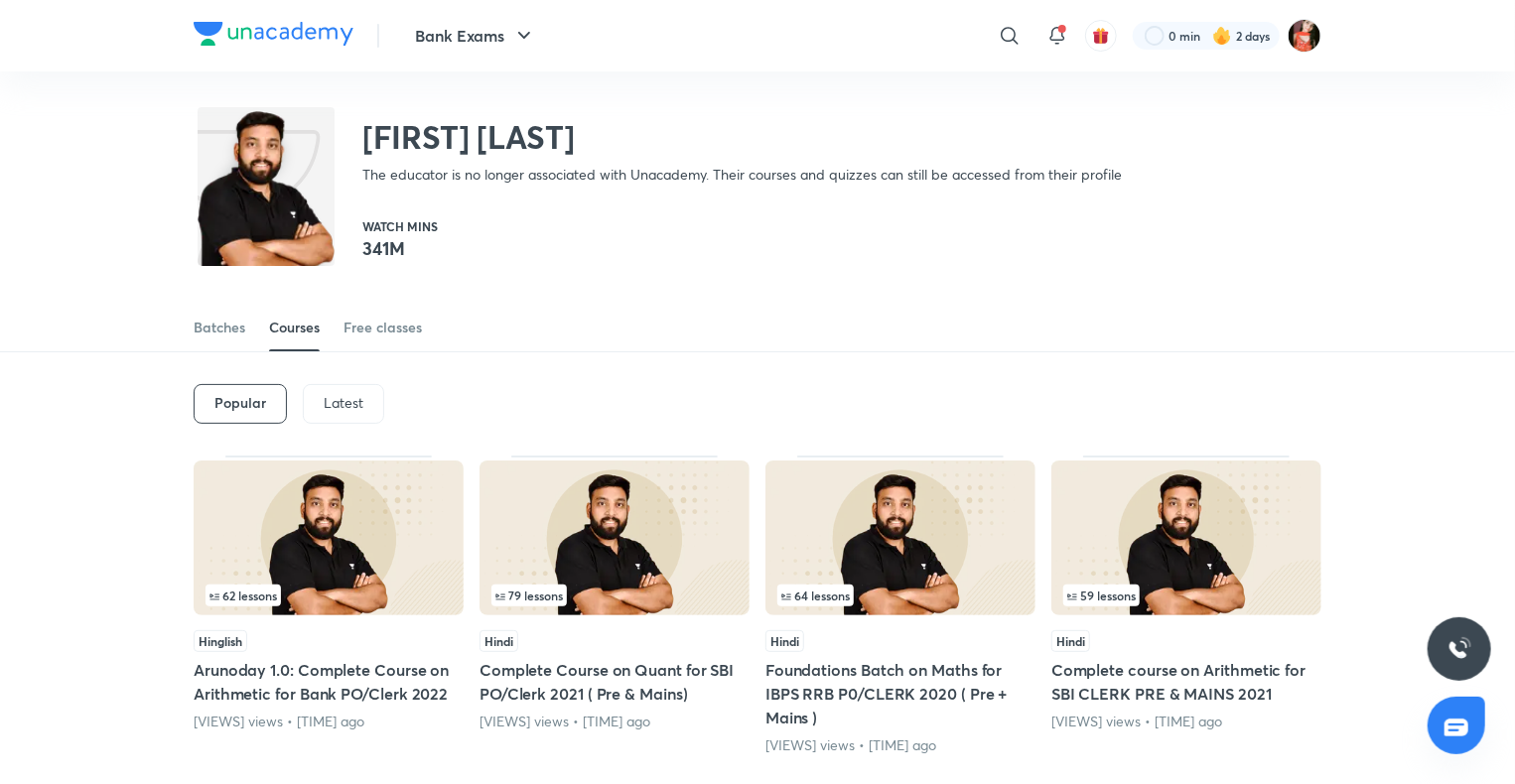 click on "Latest" at bounding box center [344, 404] 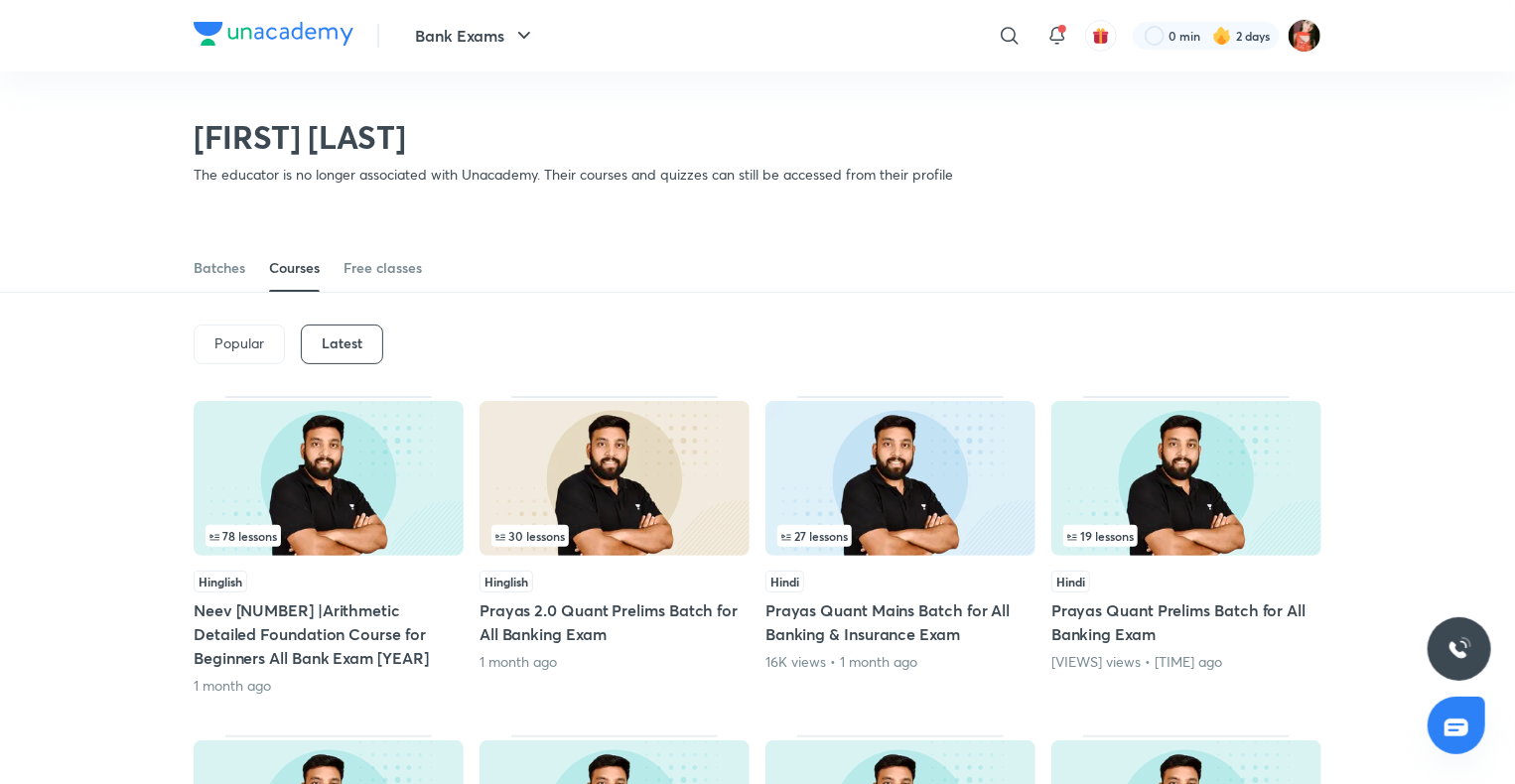 scroll, scrollTop: 482, scrollLeft: 0, axis: vertical 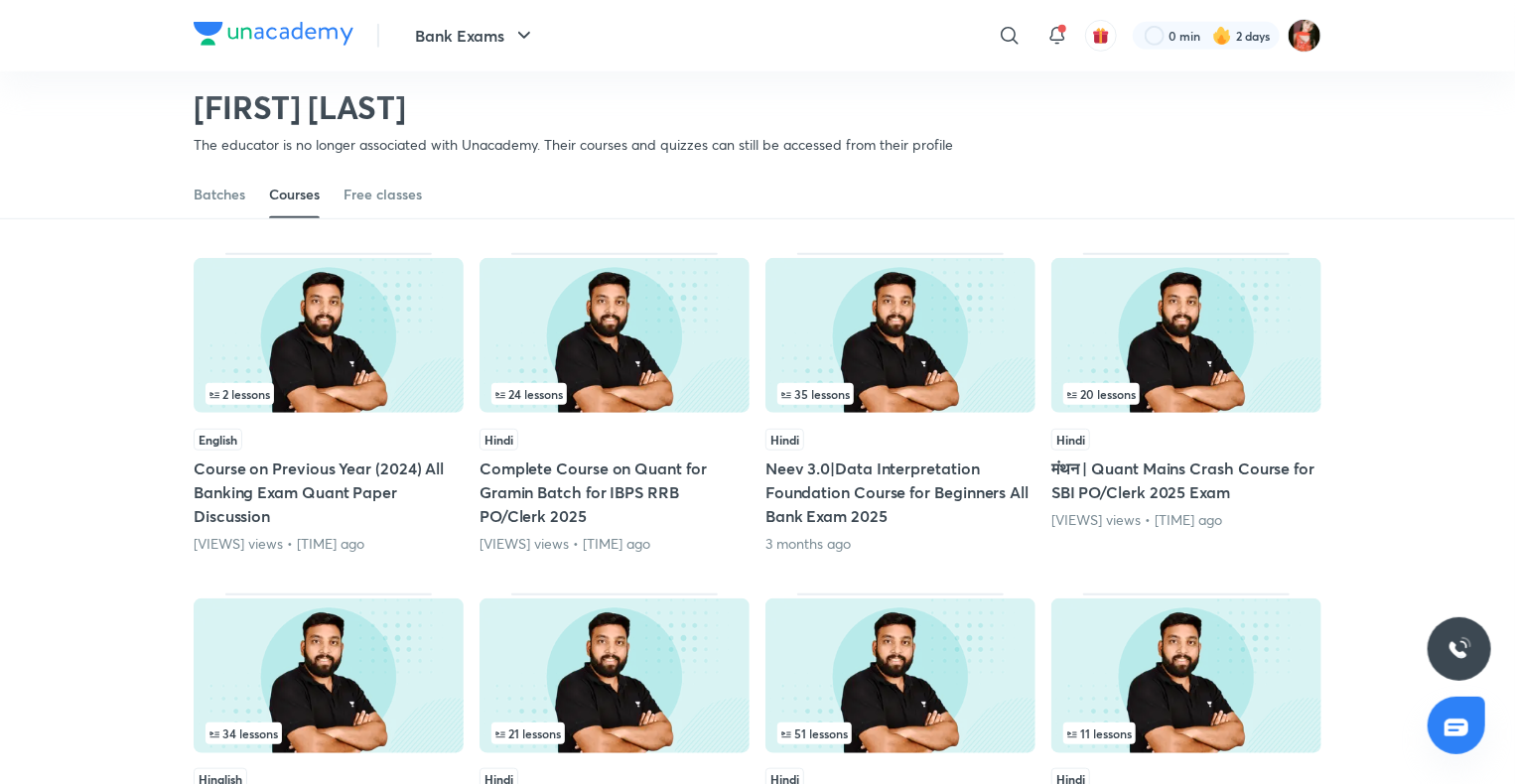 click on "English Course on Previous Year ([YEAR]) All Banking Exam Quant Paper Discussion [VIEWS] views  •  [TIME] ago" at bounding box center [329, 491] 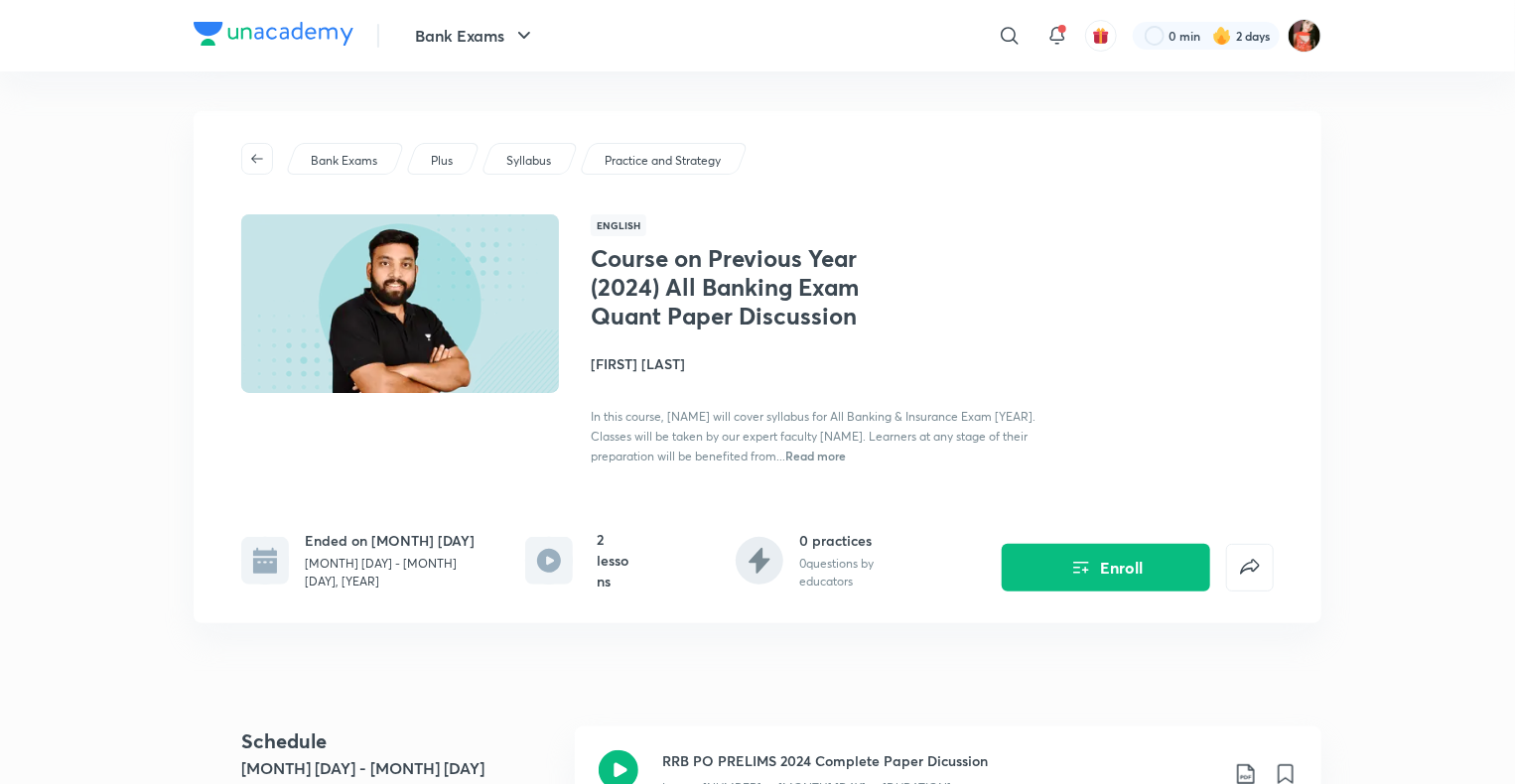 click on "Course on Previous Year ([YEAR]) All Banking Exam Quant Paper Discussion [NAME] In this course, [NAME] will cover syllabus for All Banking & Insurance Exam [YEAR]. Classes will be taken by our expert faculty [NAME]. Learners at any stage of their preparation will be benefited from...  Read more" at bounding box center [813, 354] 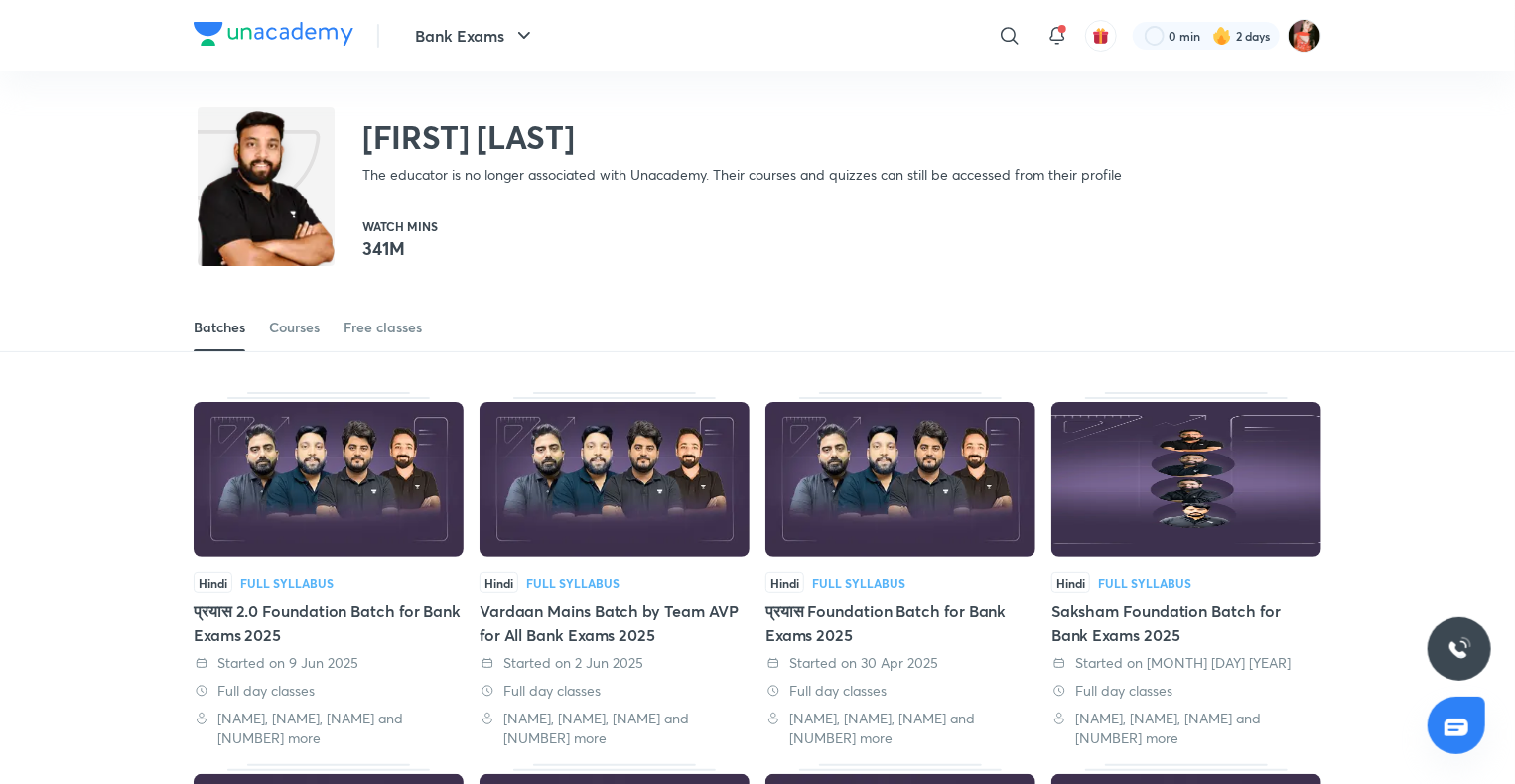 click on "Batches Courses Free classes" at bounding box center (758, 327) 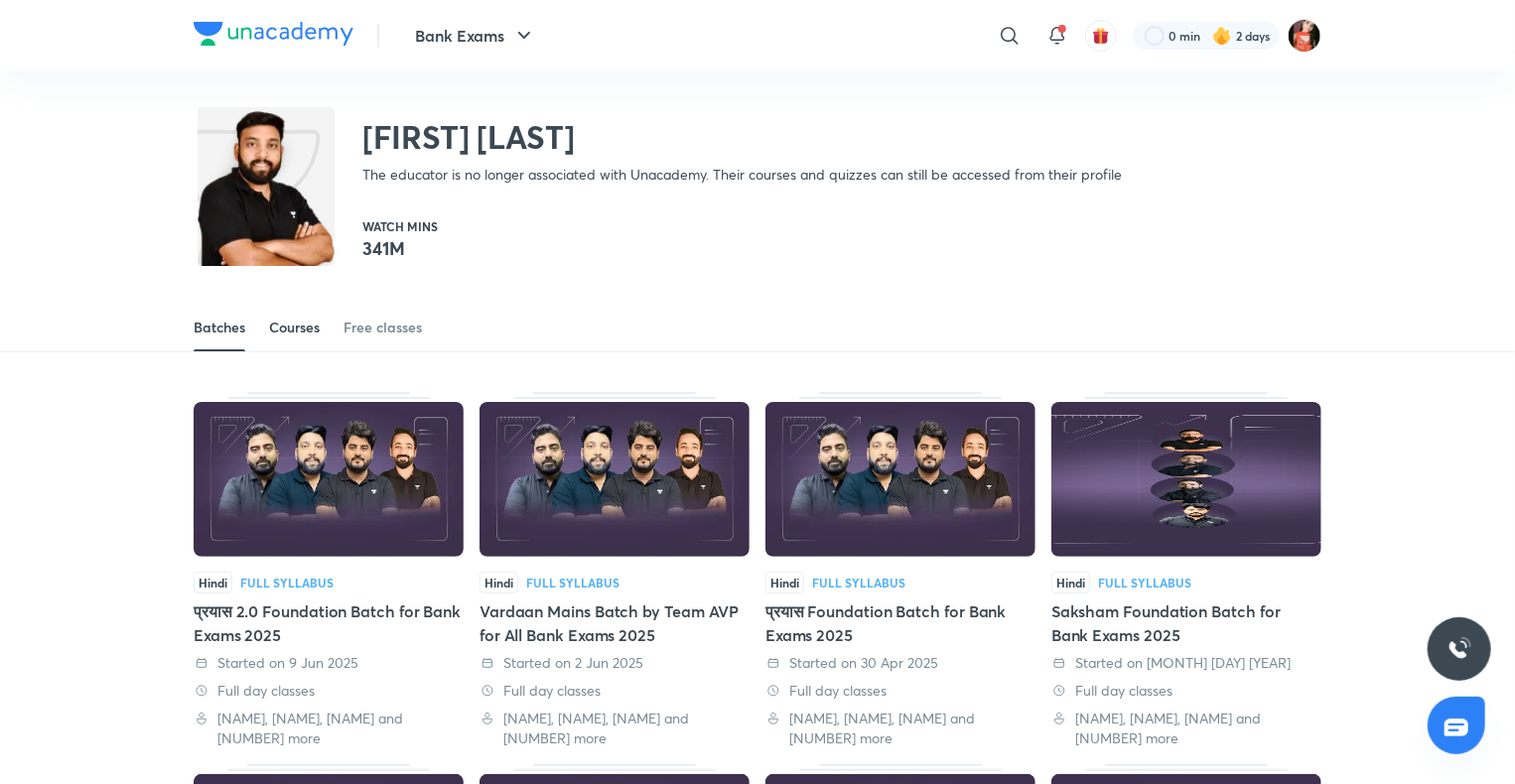 click on "Courses" at bounding box center (294, 327) 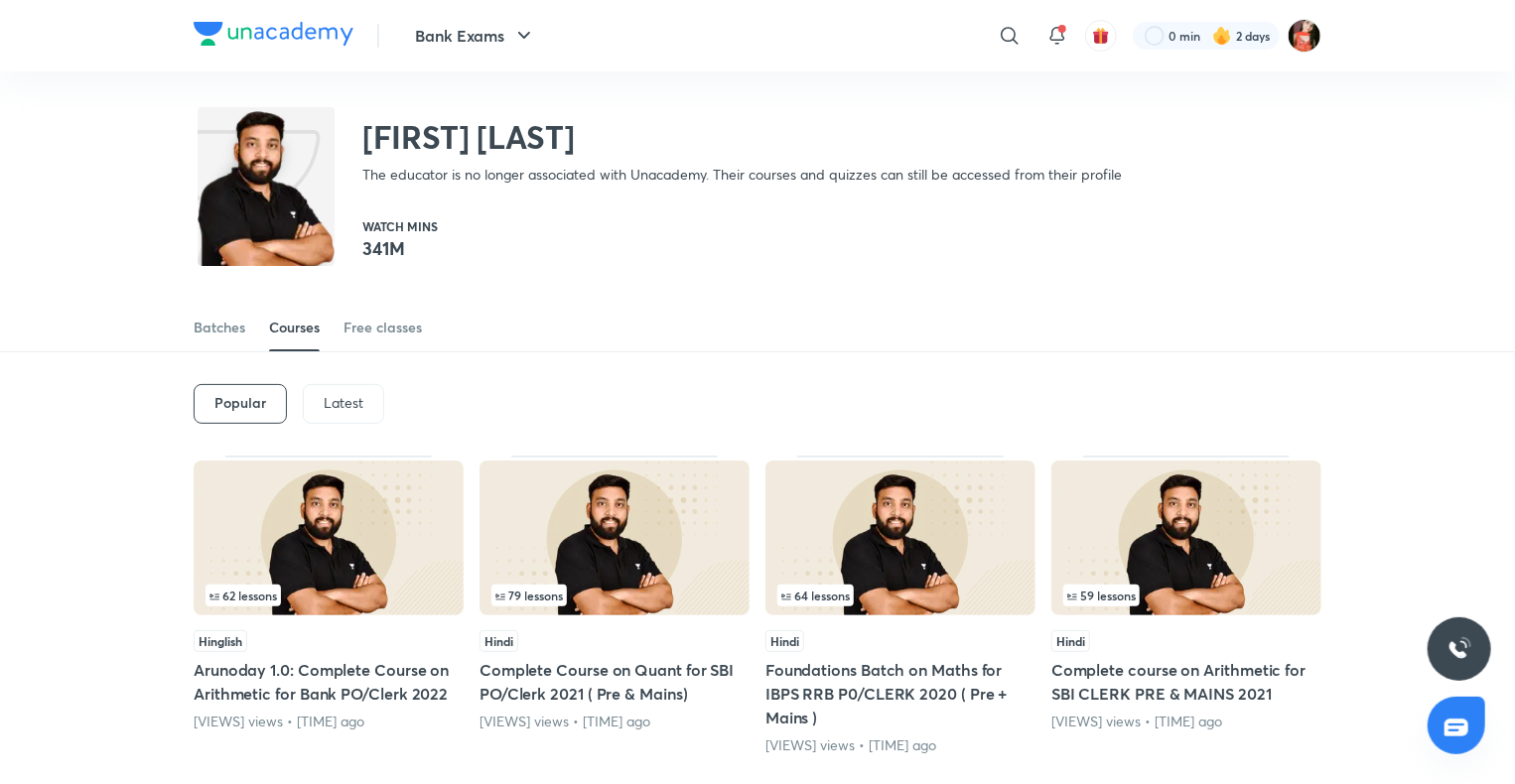 click on "Latest" at bounding box center [344, 403] 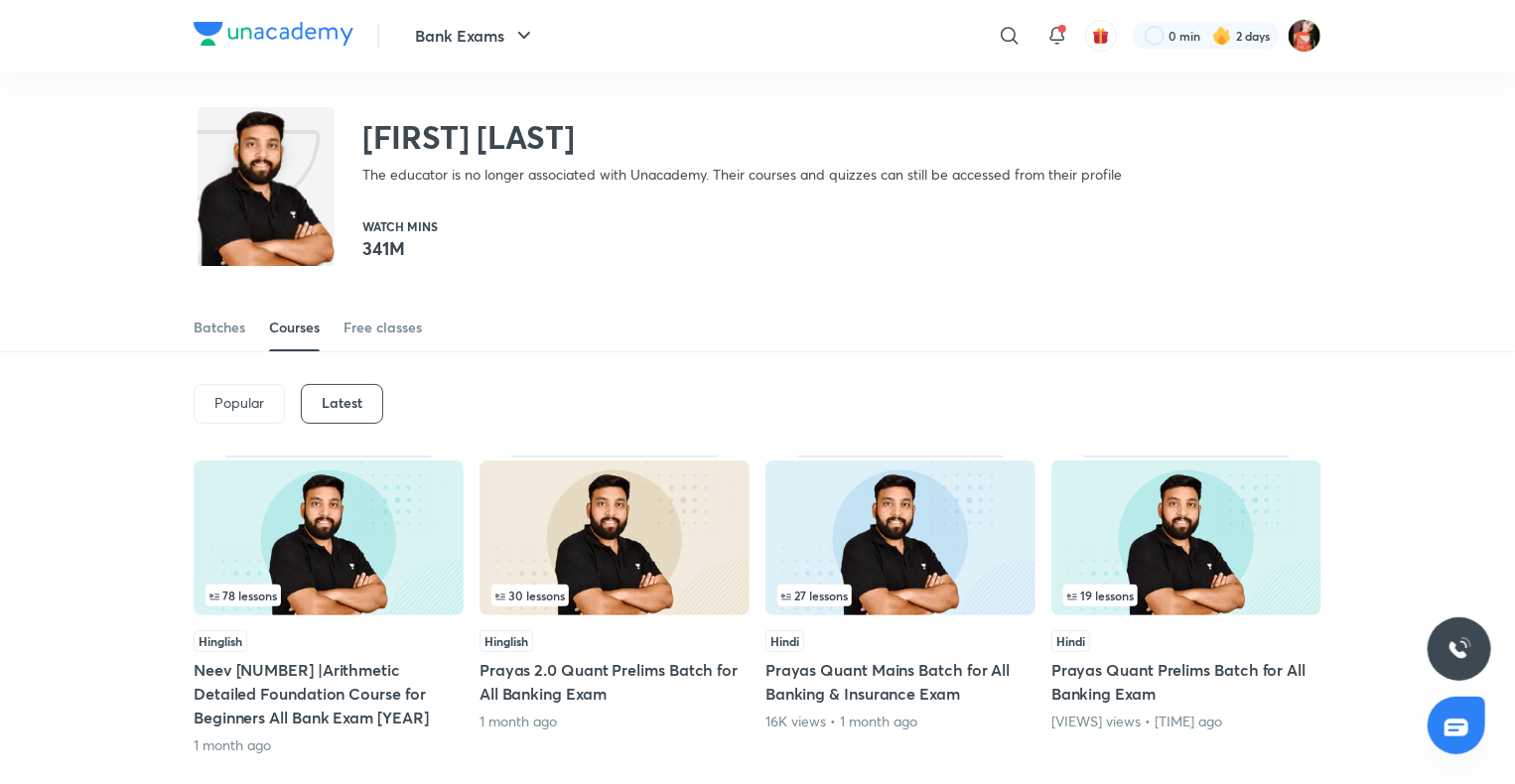 click on "Hinglish" at bounding box center [329, 641] 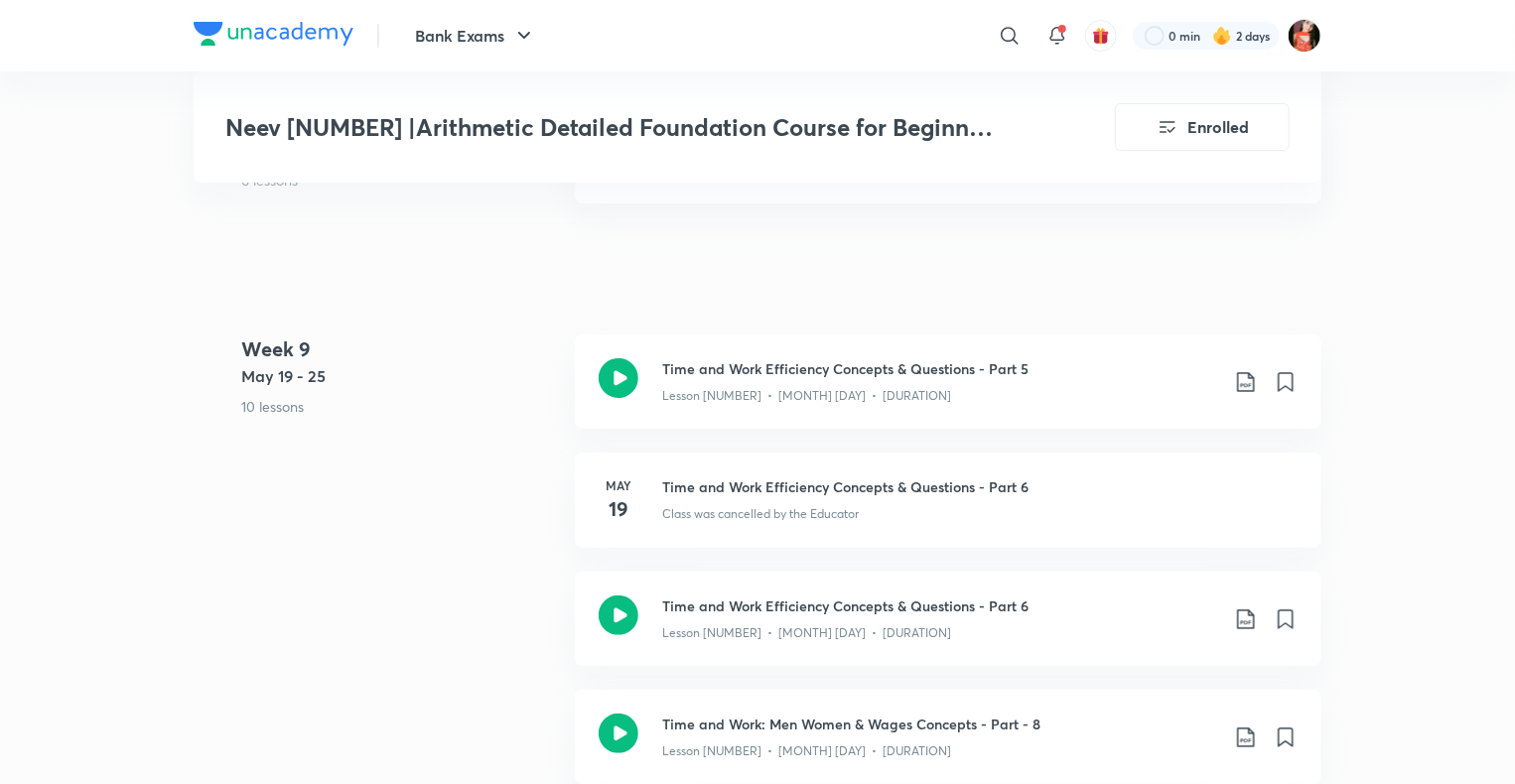 scroll, scrollTop: 7542, scrollLeft: 0, axis: vertical 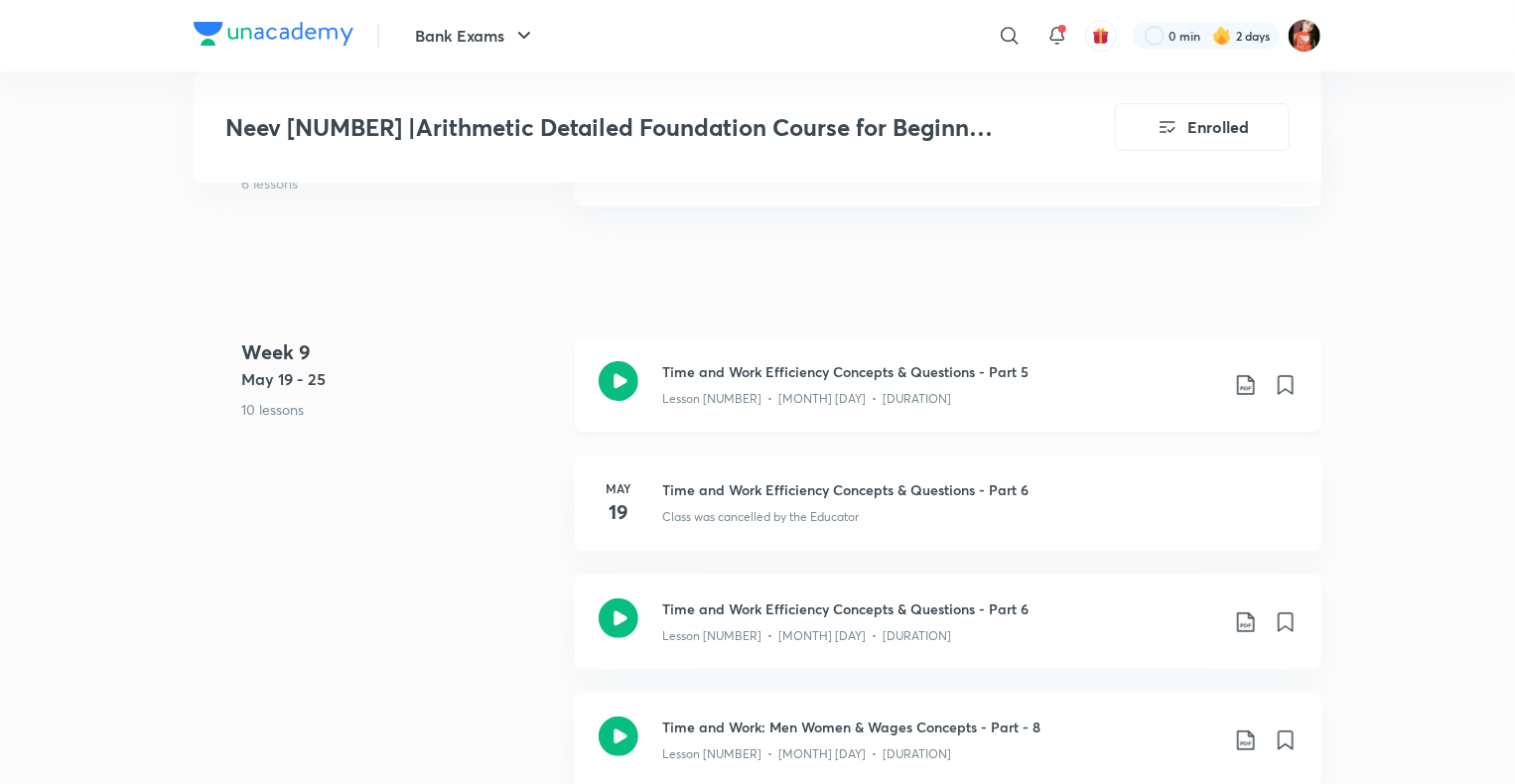 click 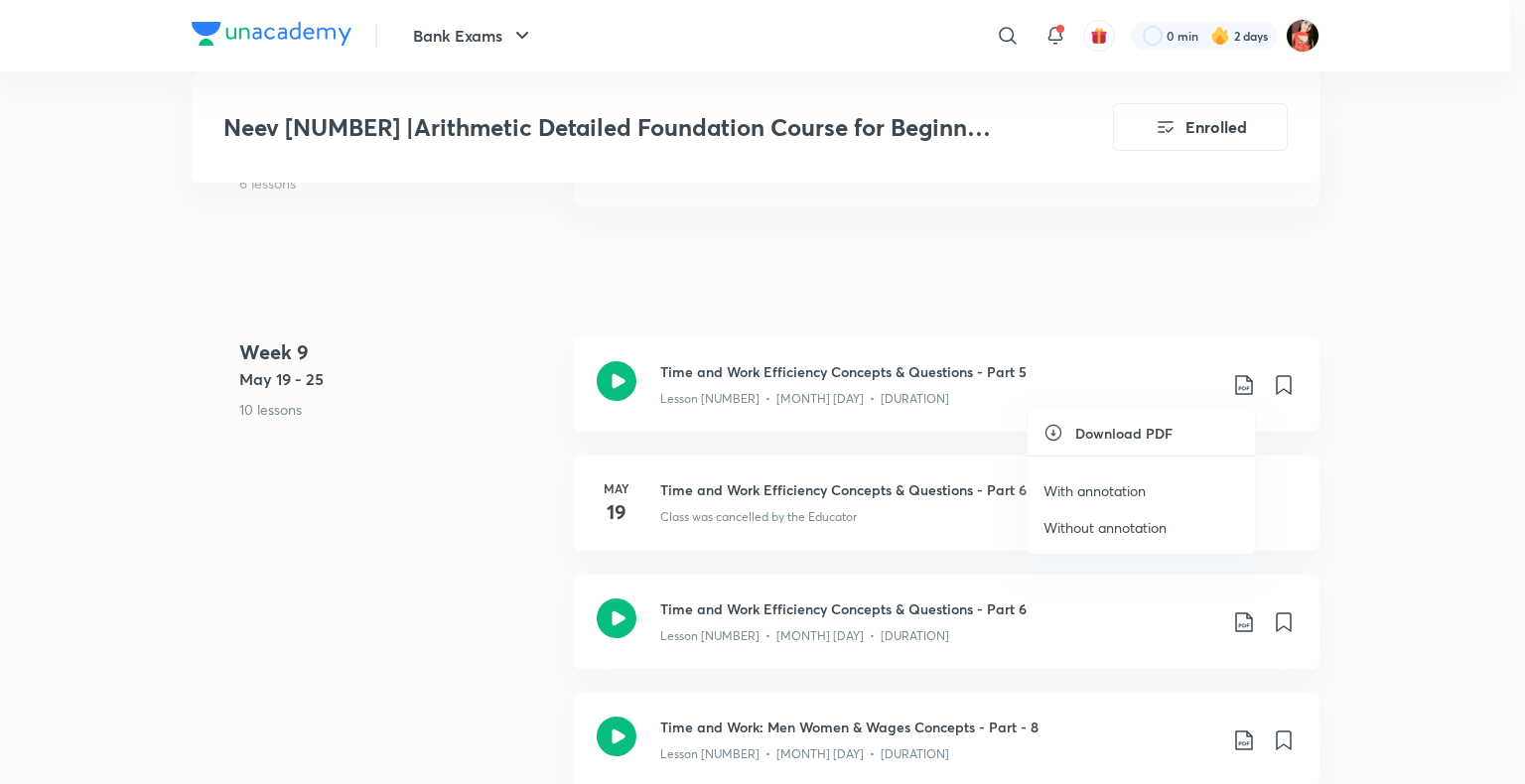 click on "With annotation" at bounding box center (1094, 490) 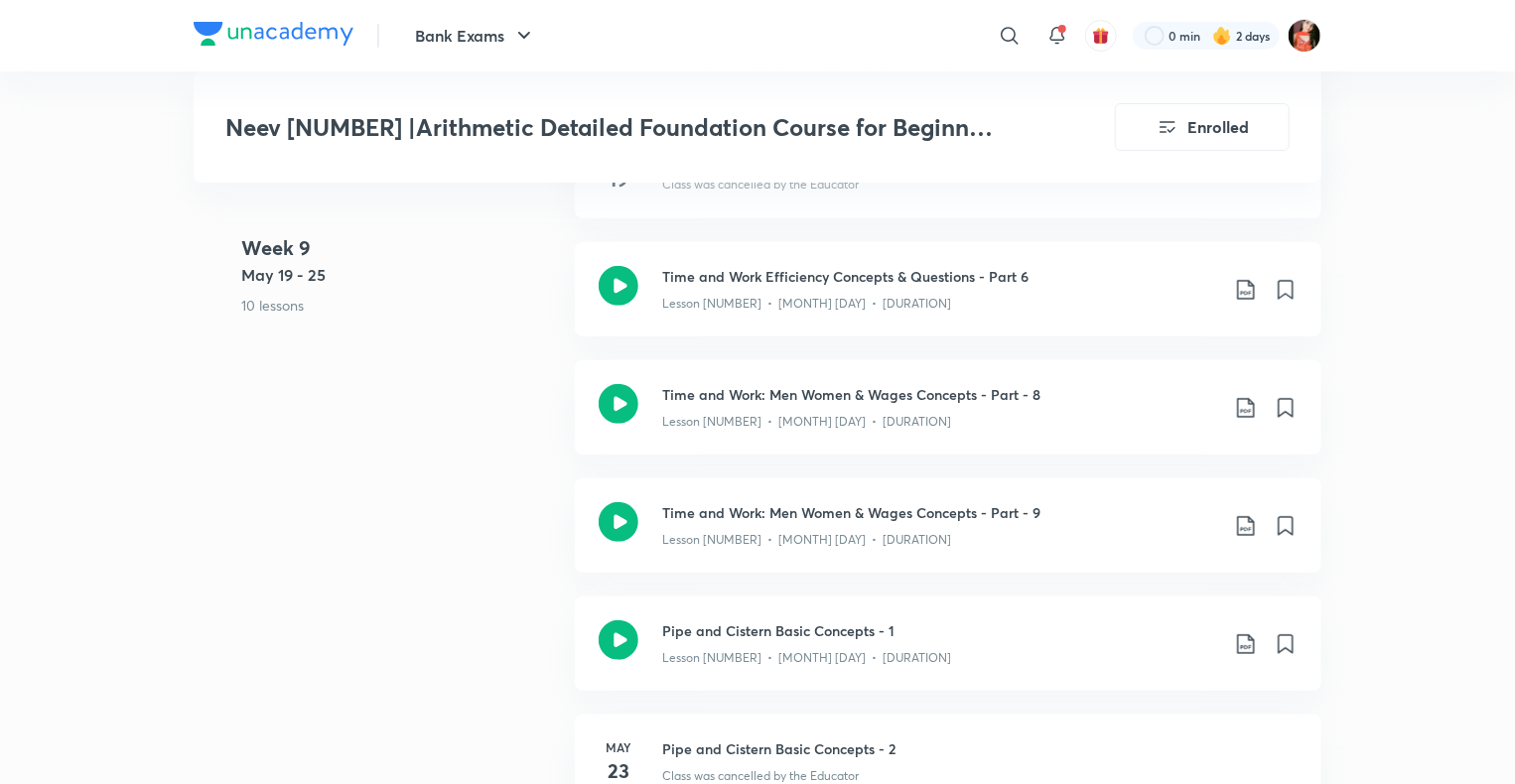 scroll, scrollTop: 7840, scrollLeft: 0, axis: vertical 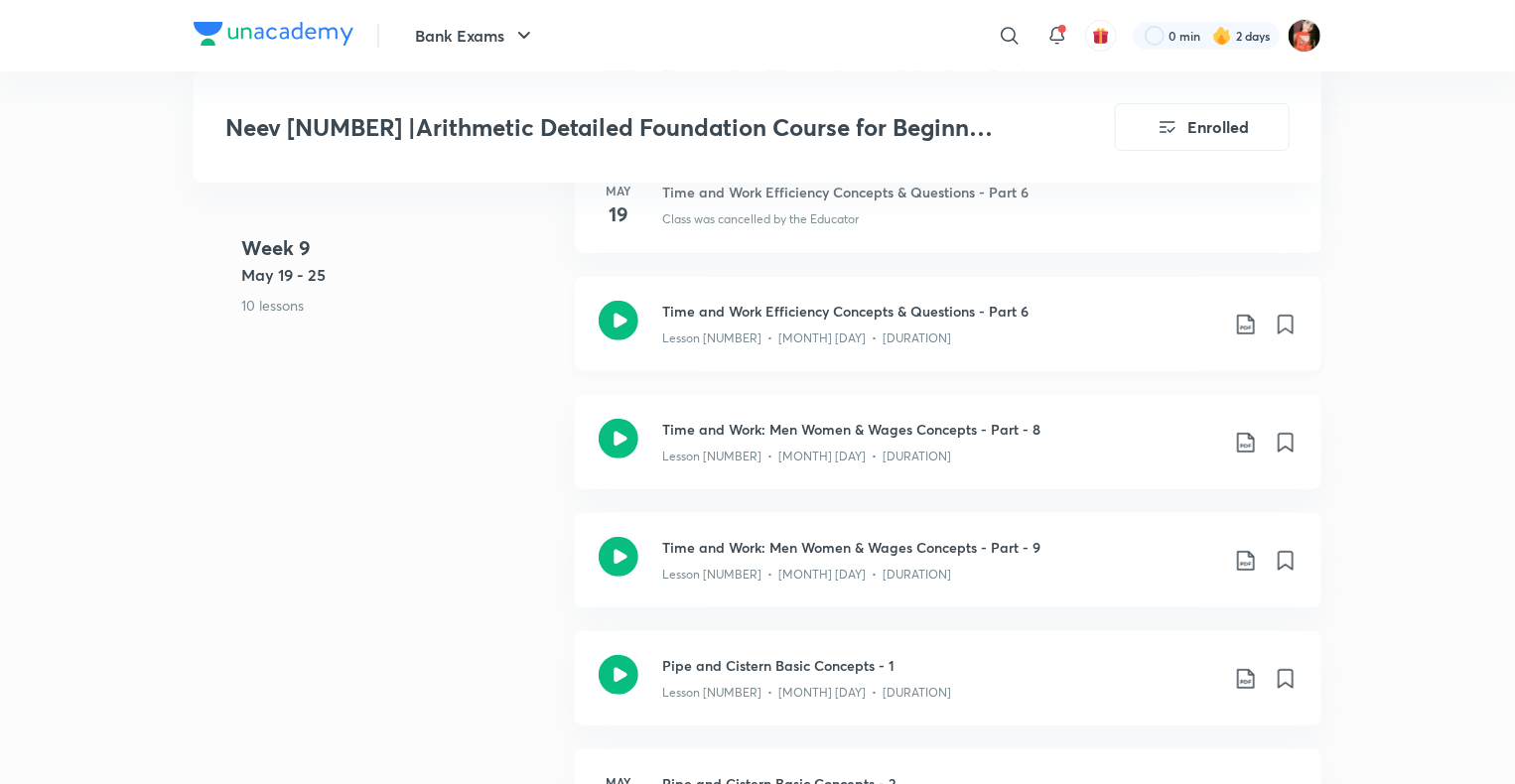 click 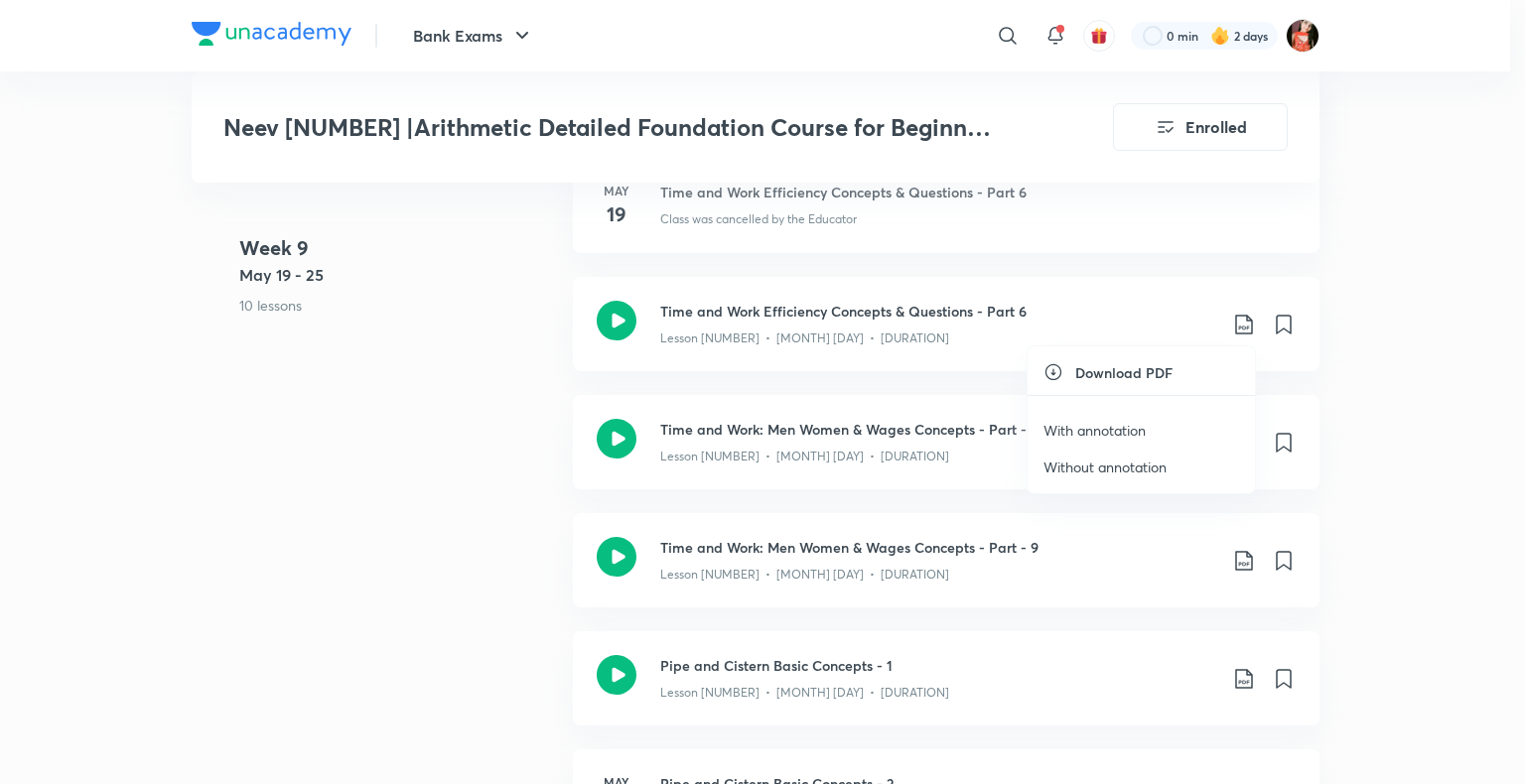 click on "With annotation" at bounding box center (1094, 430) 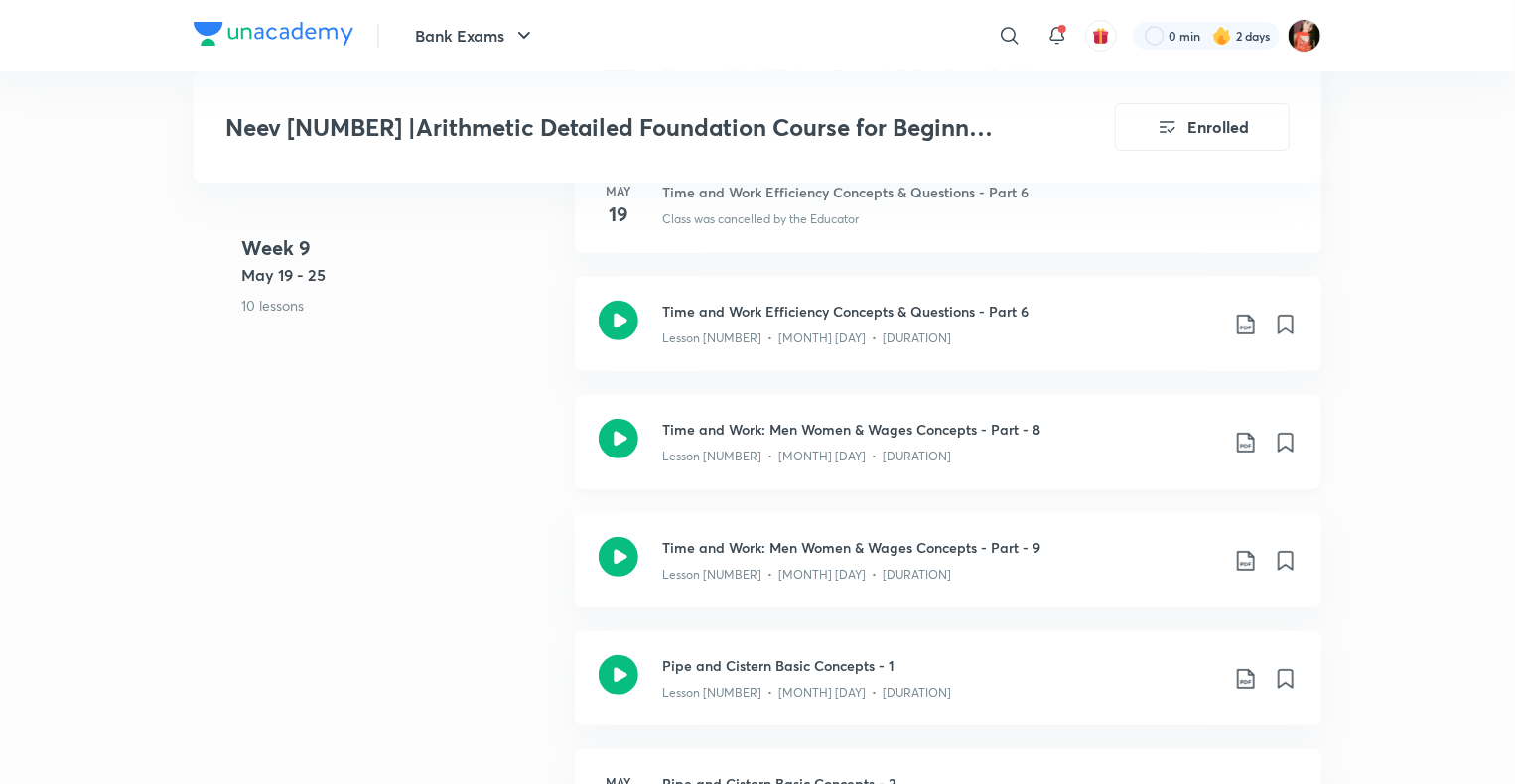 click 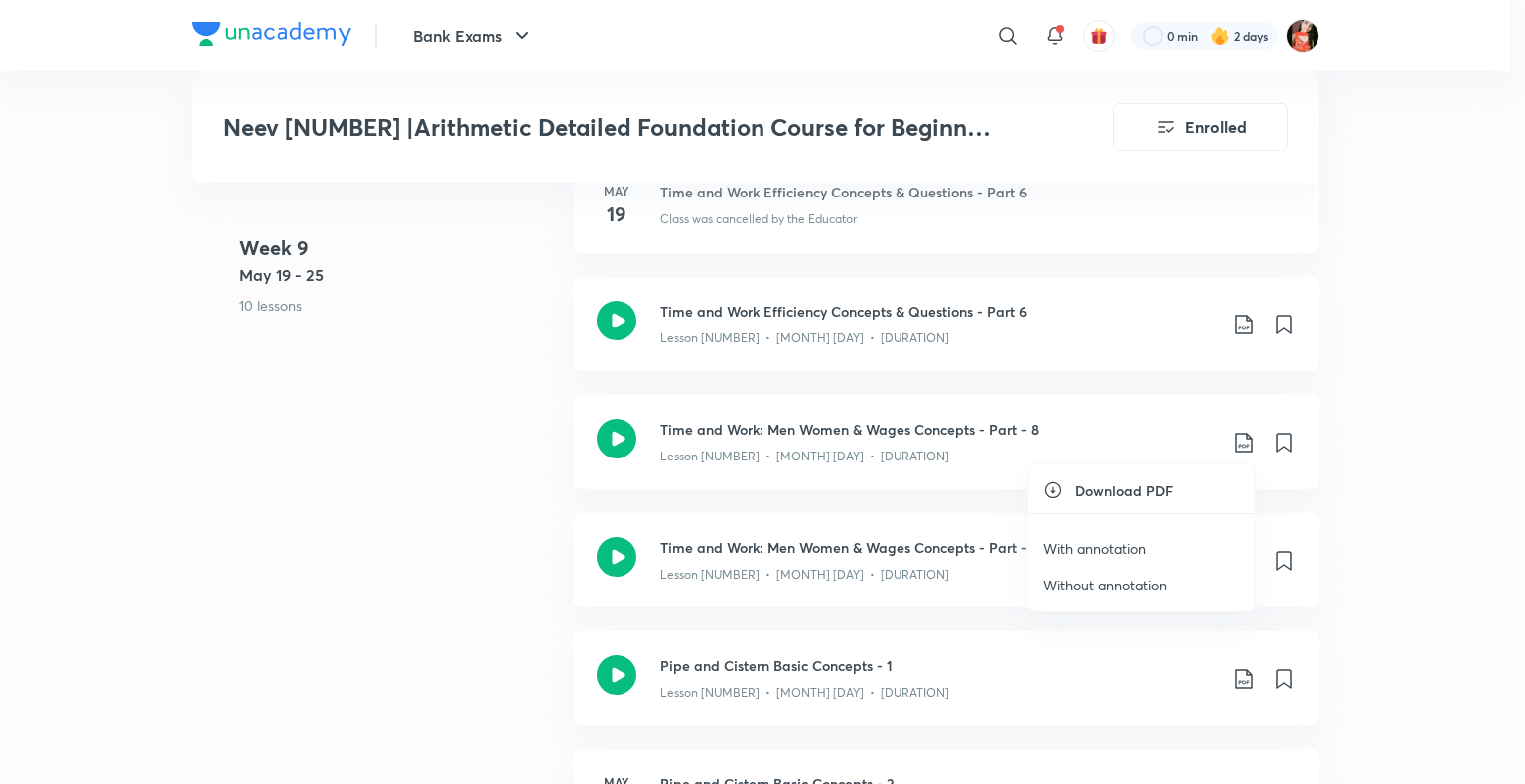 click on "With annotation" at bounding box center [1141, 548] 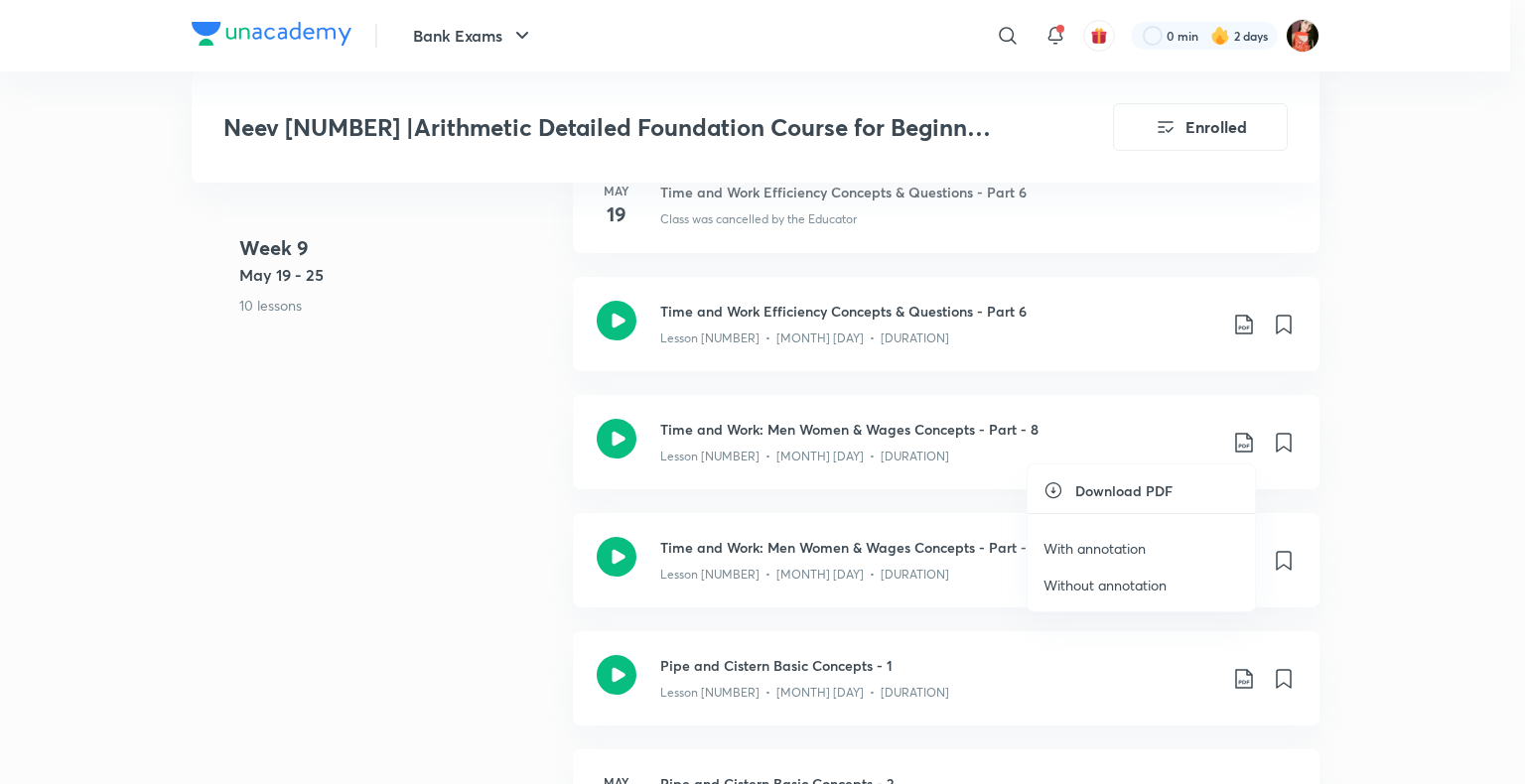 click on "With annotation" at bounding box center (1094, 548) 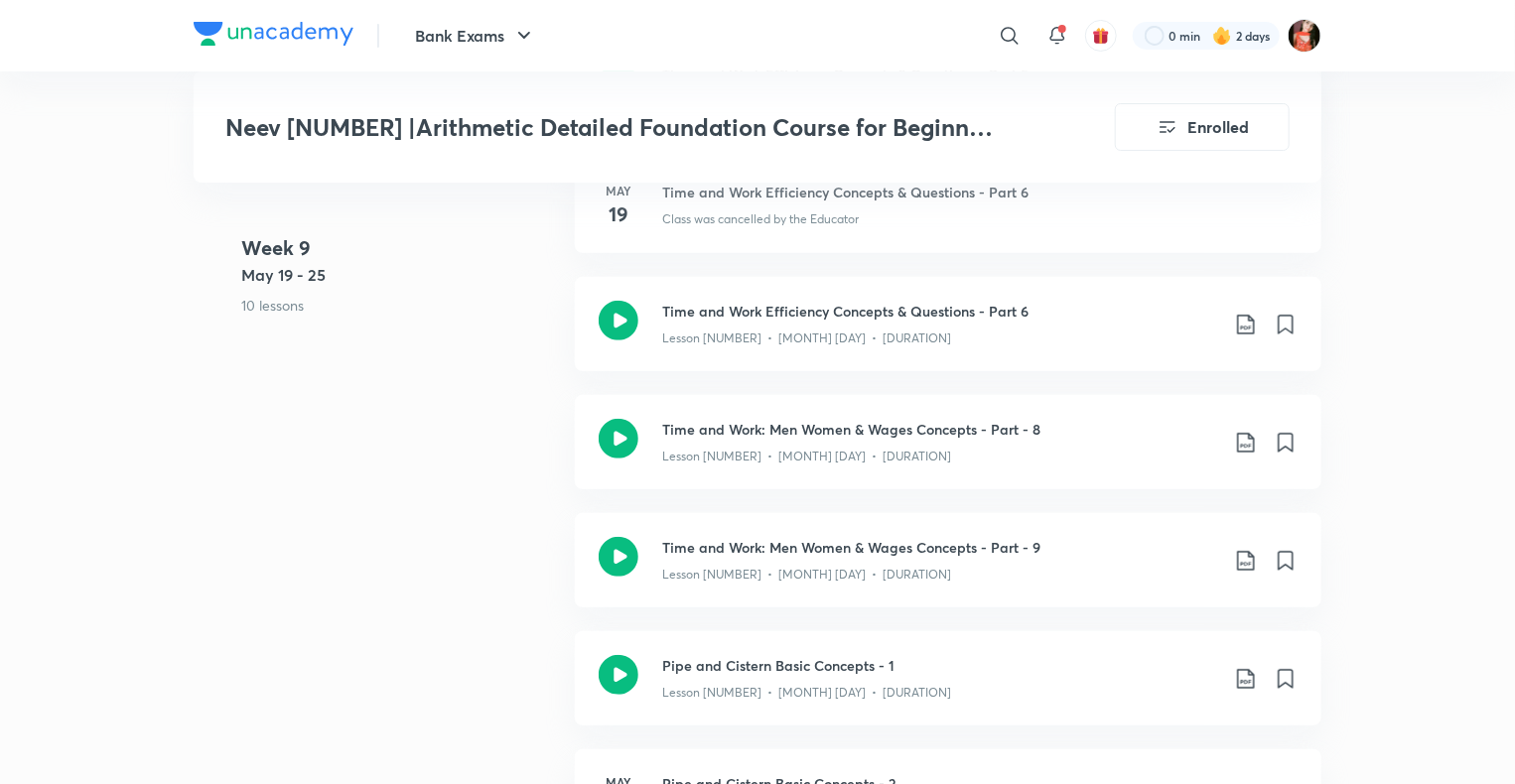 scroll, scrollTop: 7153, scrollLeft: 0, axis: vertical 